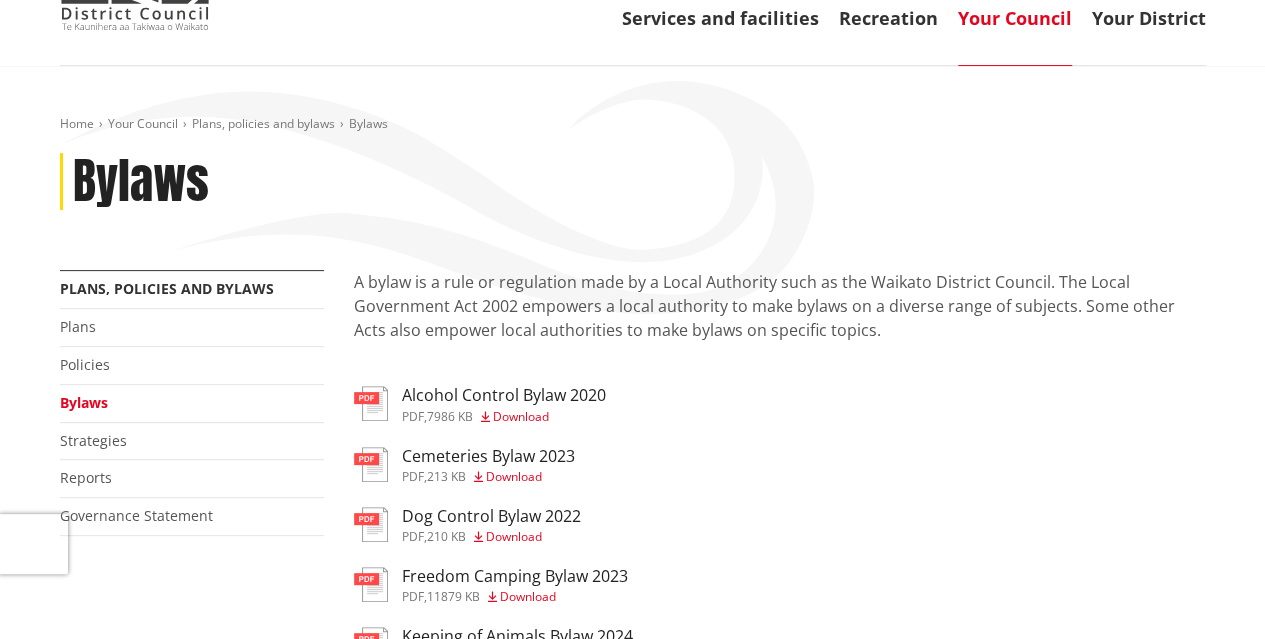 scroll, scrollTop: 0, scrollLeft: 0, axis: both 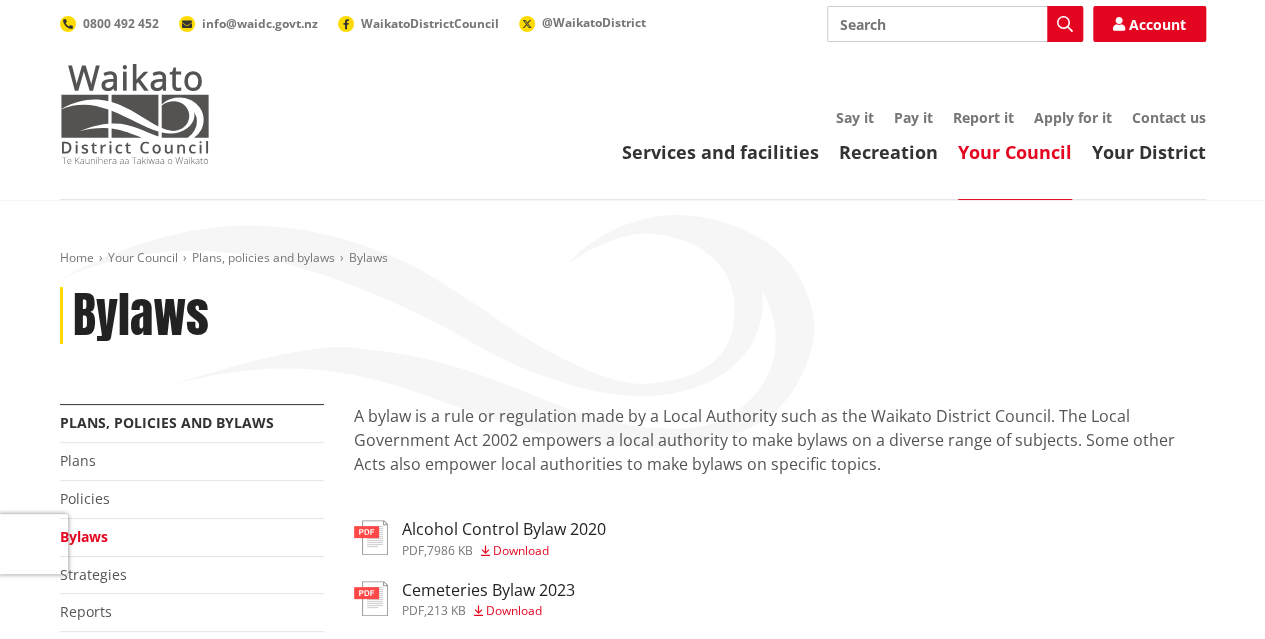 click at bounding box center [135, 114] 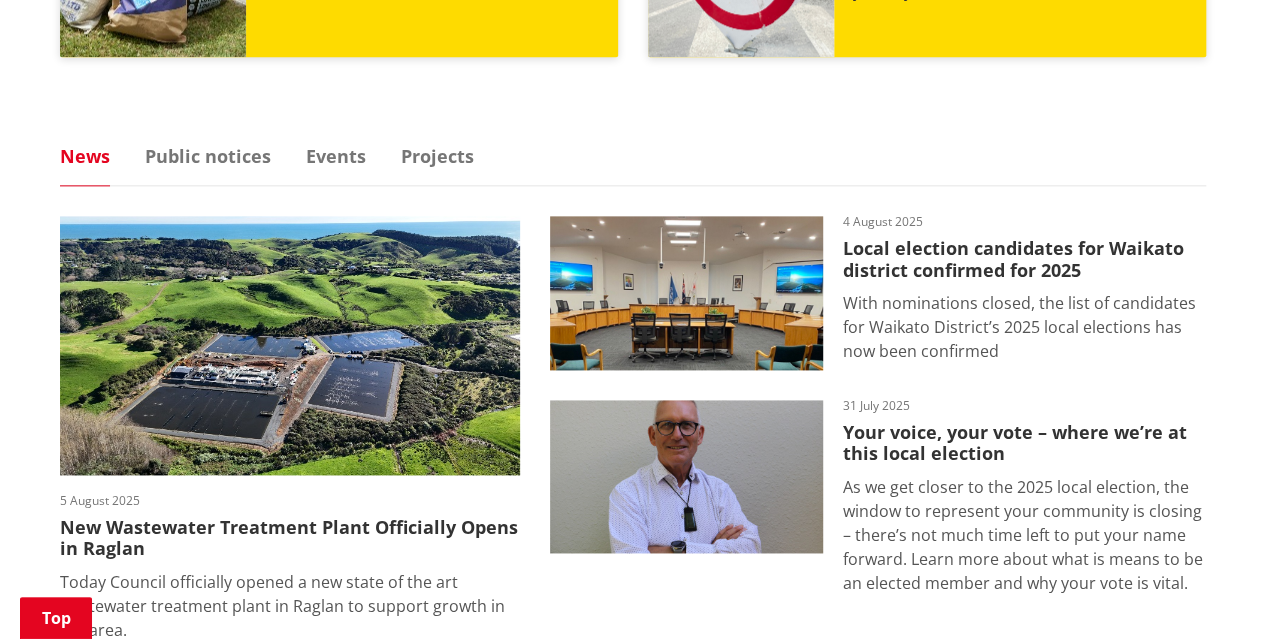 scroll, scrollTop: 1300, scrollLeft: 0, axis: vertical 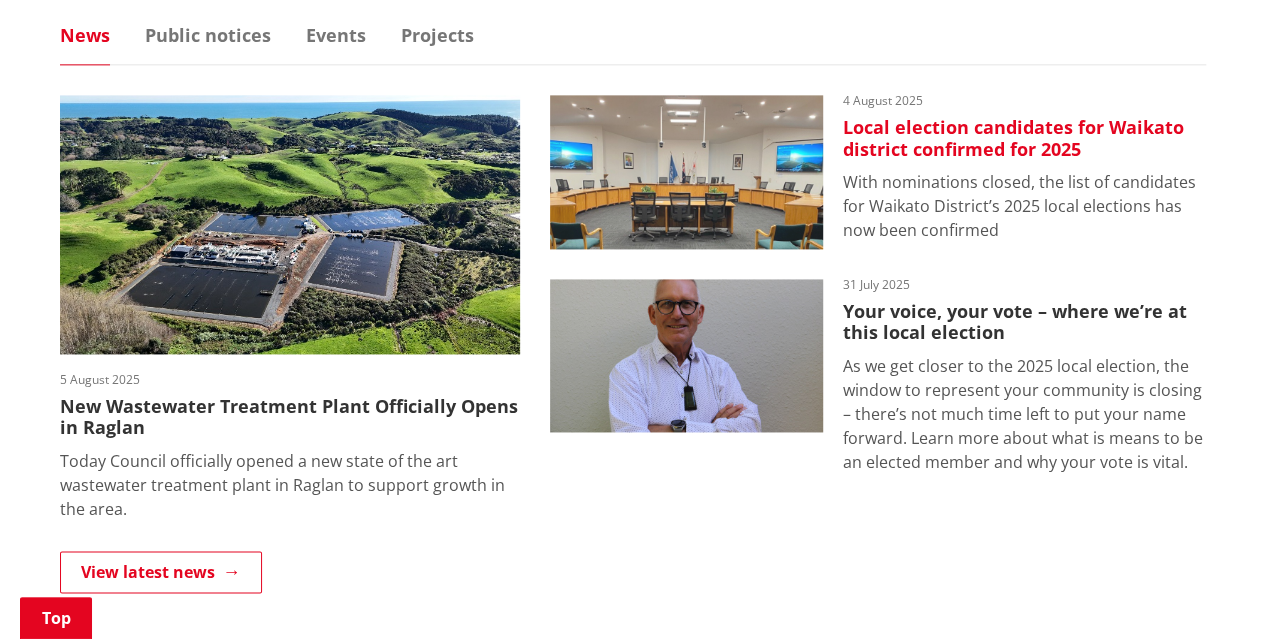 click on "Local election candidates for Waikato district confirmed for 2025" at bounding box center [1024, 138] 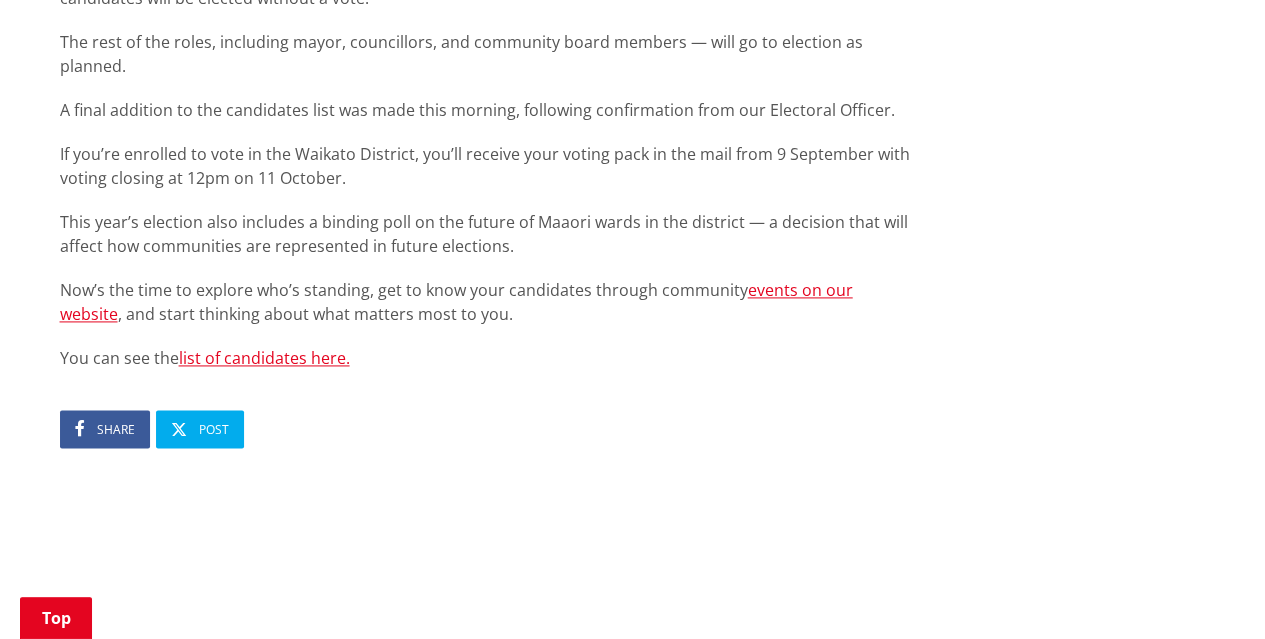 scroll, scrollTop: 1500, scrollLeft: 0, axis: vertical 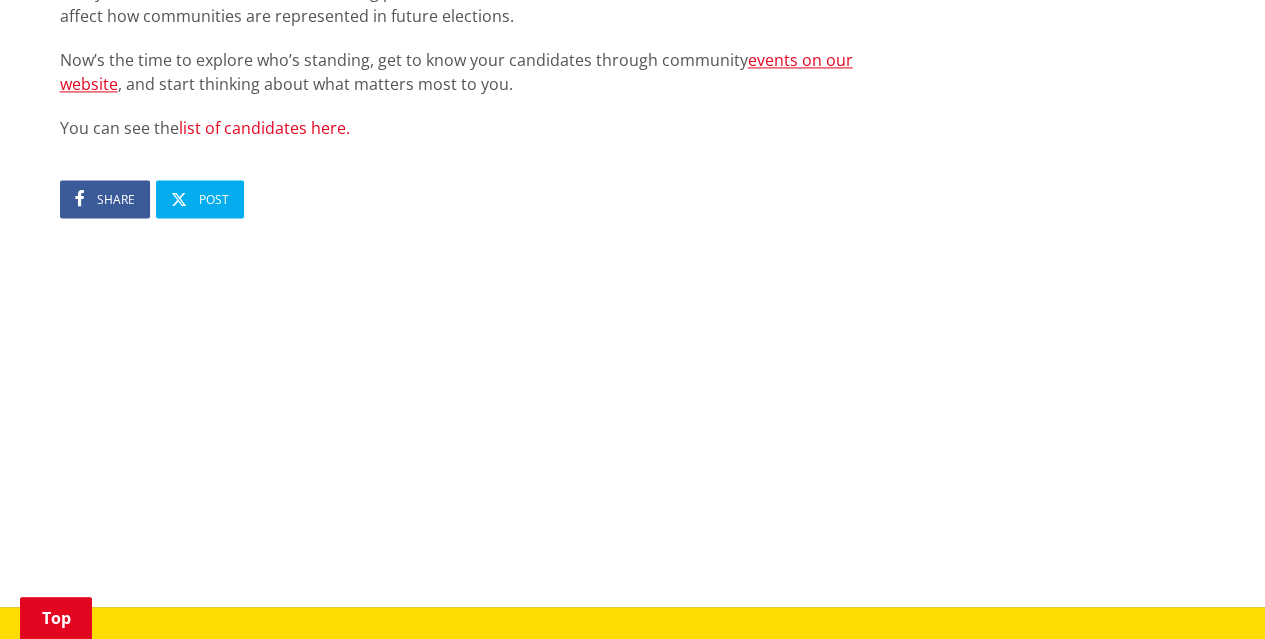 click on "list of candidates here." at bounding box center (264, 128) 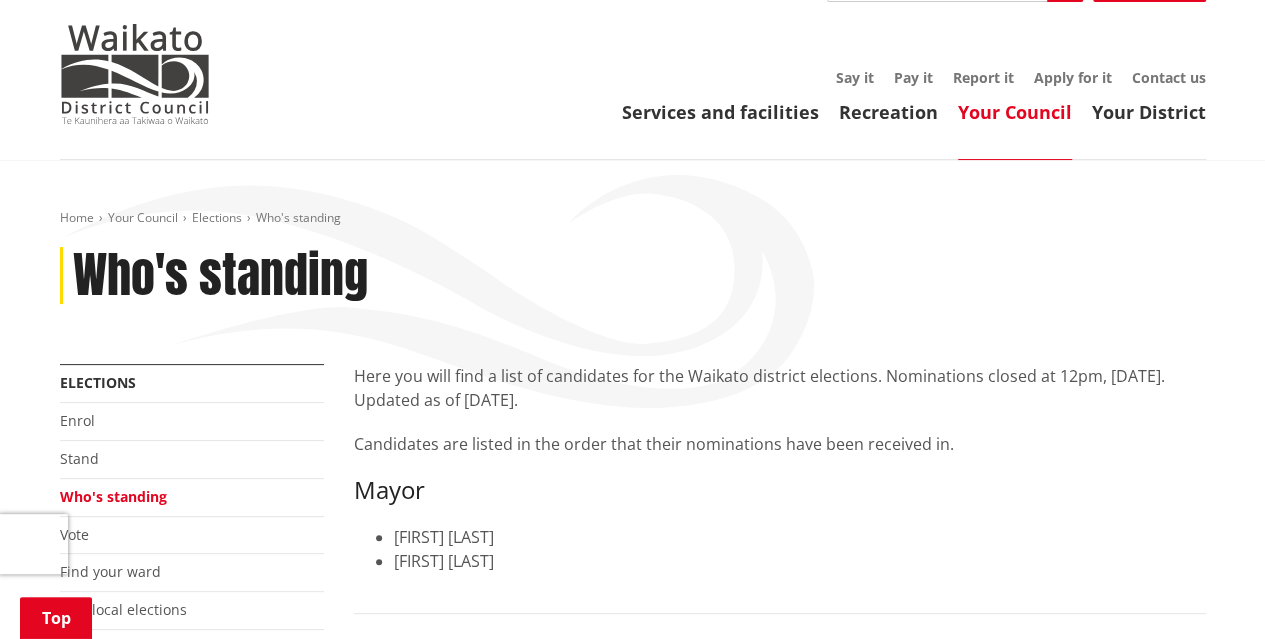 scroll, scrollTop: 0, scrollLeft: 0, axis: both 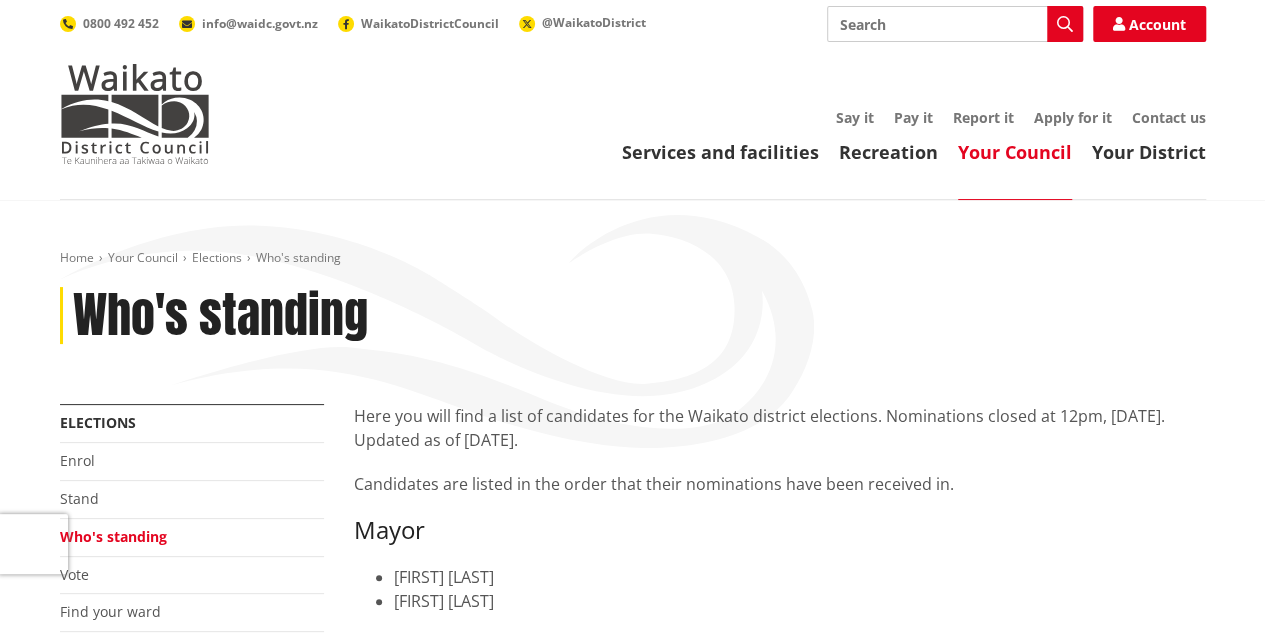 click on "Home
Your Council
Elections
Who's standing
Who's standing
More from this section
Elections
Enrol
Stand
Who's standing
Vote
Find your ward
Past local elections
Here you will find a list of candidates for the Waikato district elections. Nominations closed at 12pm, 1 August 2025. Updated as of 4 August 2025. Candidates are listed in the order that their nominations have been received in.
Mayor Jacqui Church Aksel Bech
Councillors (13 seats across 10 wards)
Awaroa-Maramarua General Ward (1)  Peter Thomson  Amanda Rutherford Huntly General Ward (1)  David Whyte Michael Cresswell Frank McInally Newcastle-Ngāruawāhia General Ward (2)  Eugene Patterson Dianne Firth Grant Coombes Ganga Sudhan Tamahere-Woodlands General Ward (2)  Crystal Beavis  Gurpreet Bassan" at bounding box center [633, 2327] 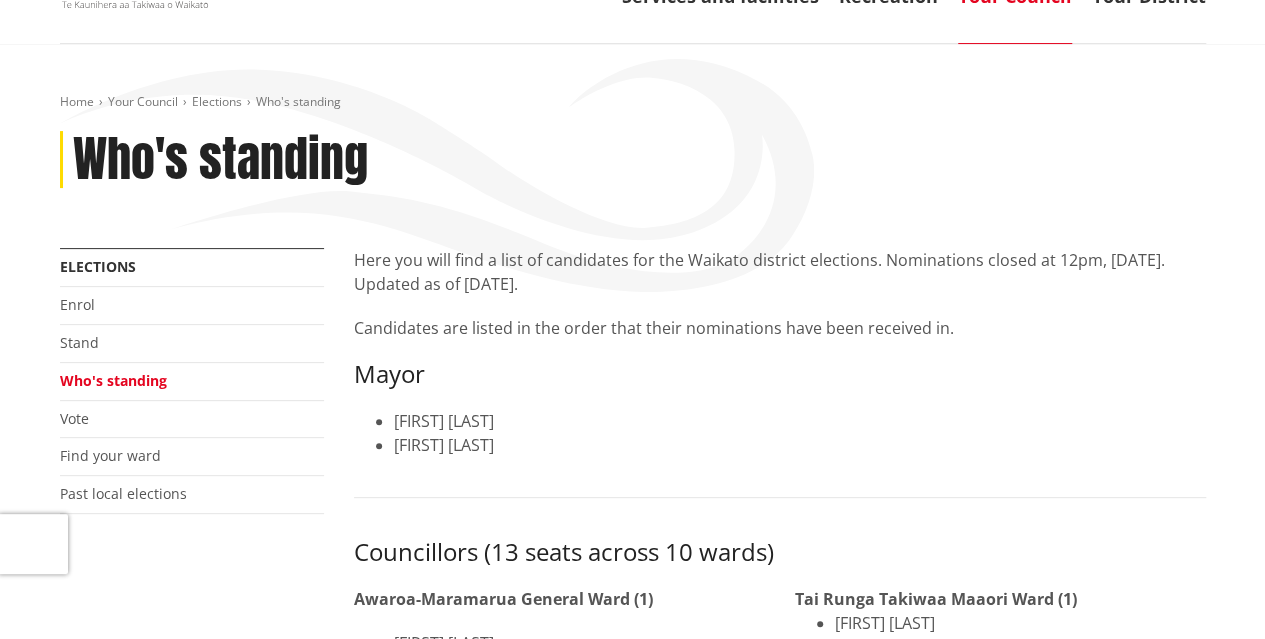 scroll, scrollTop: 0, scrollLeft: 0, axis: both 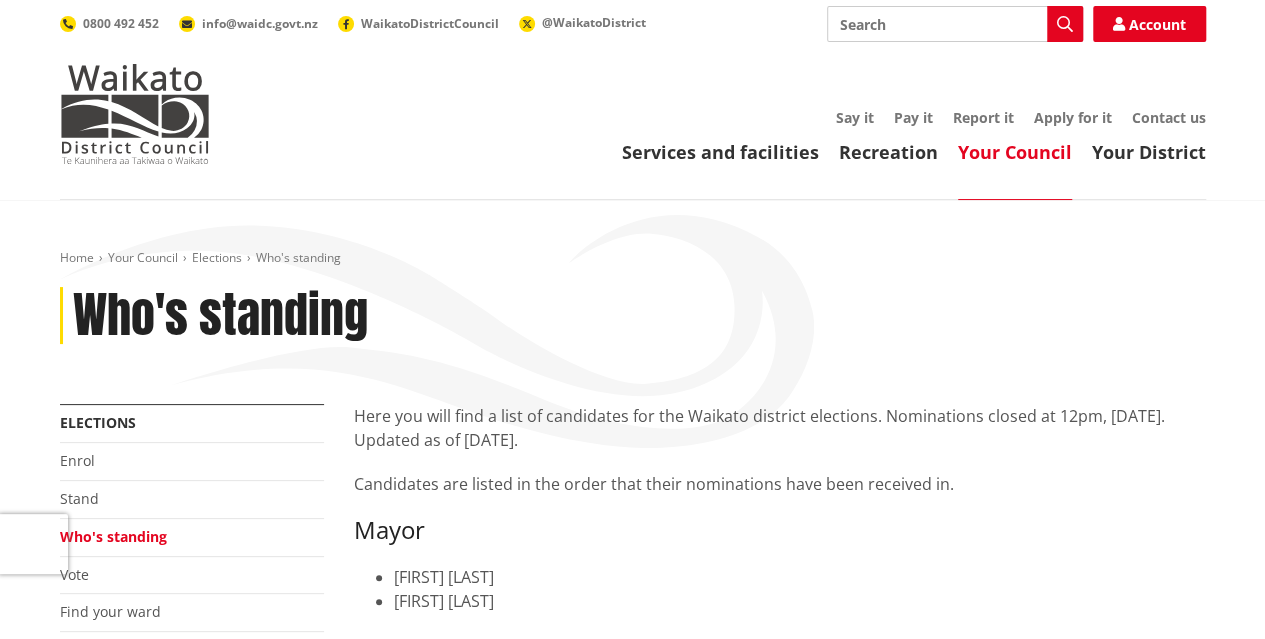 click on "Your Council" at bounding box center (1015, 152) 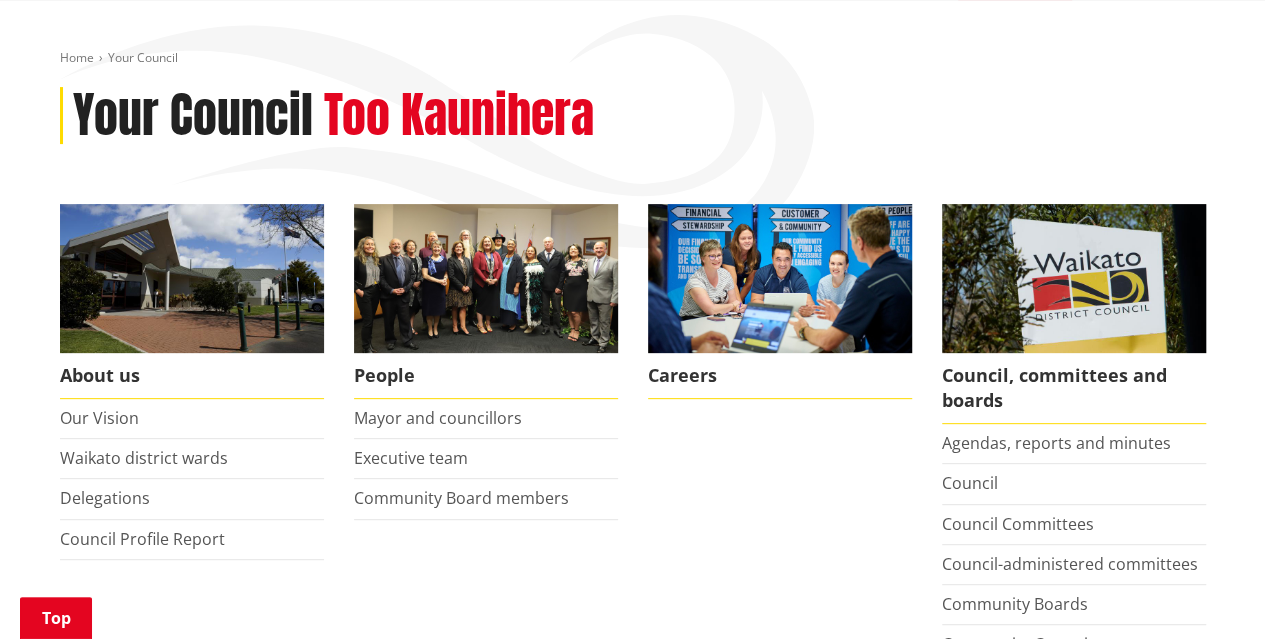 scroll, scrollTop: 300, scrollLeft: 0, axis: vertical 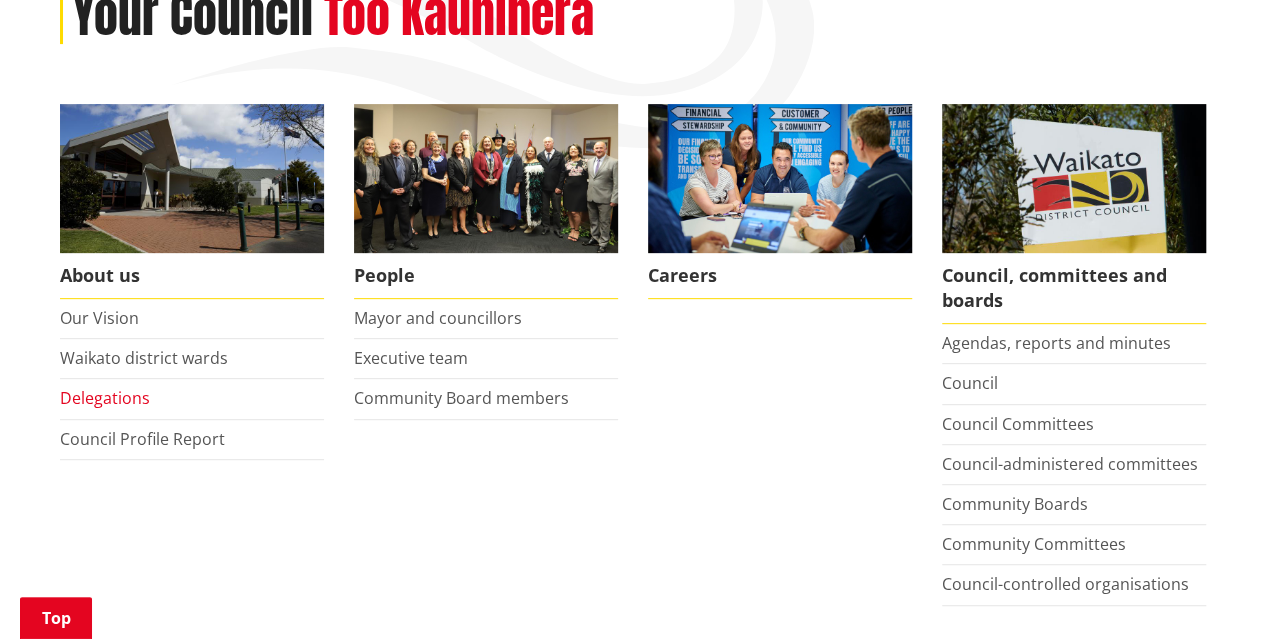 click on "Delegations" at bounding box center [105, 398] 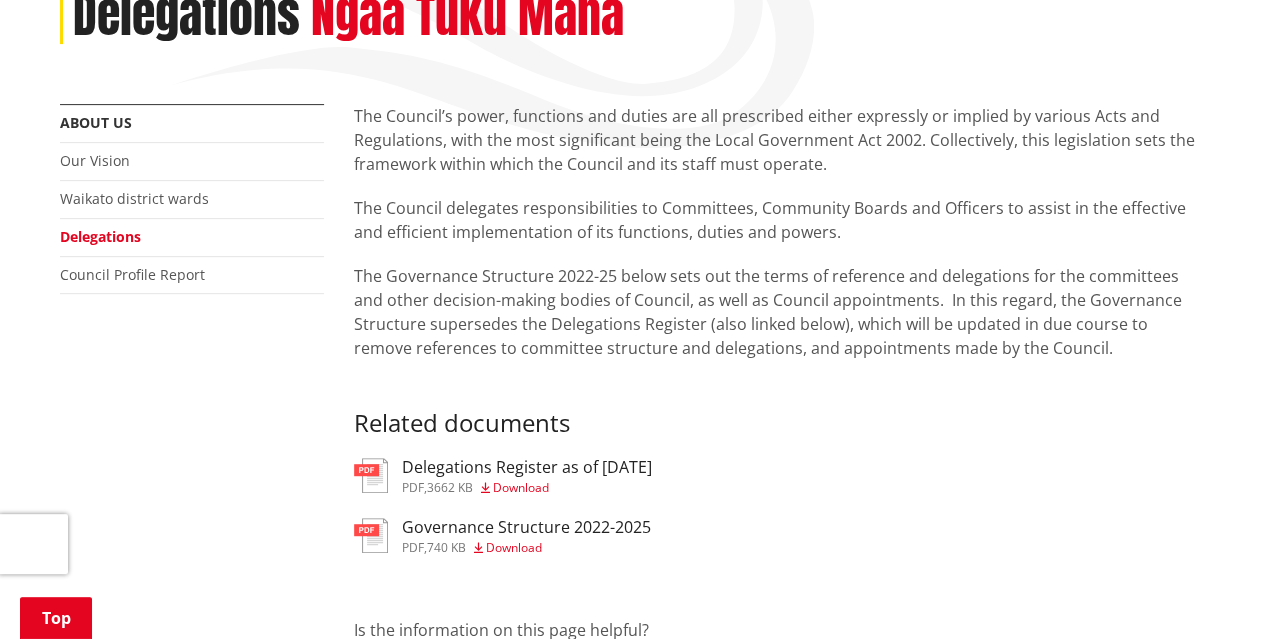 scroll, scrollTop: 400, scrollLeft: 0, axis: vertical 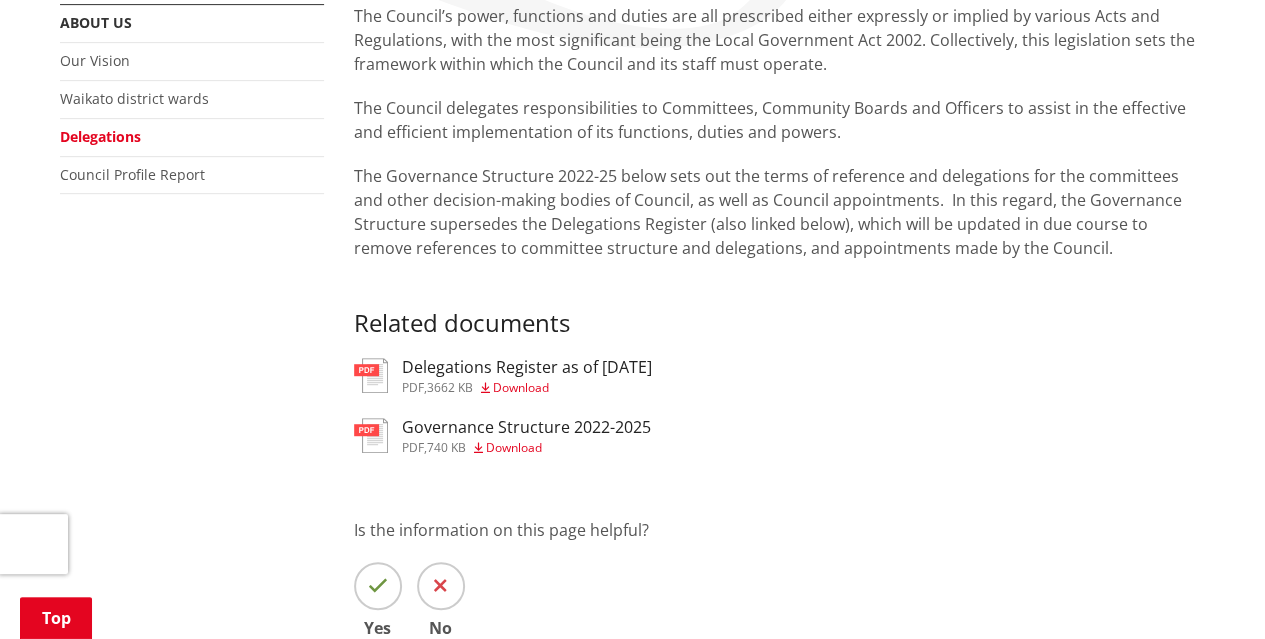 click on "Delegations Register as of [DATE]" at bounding box center [527, 367] 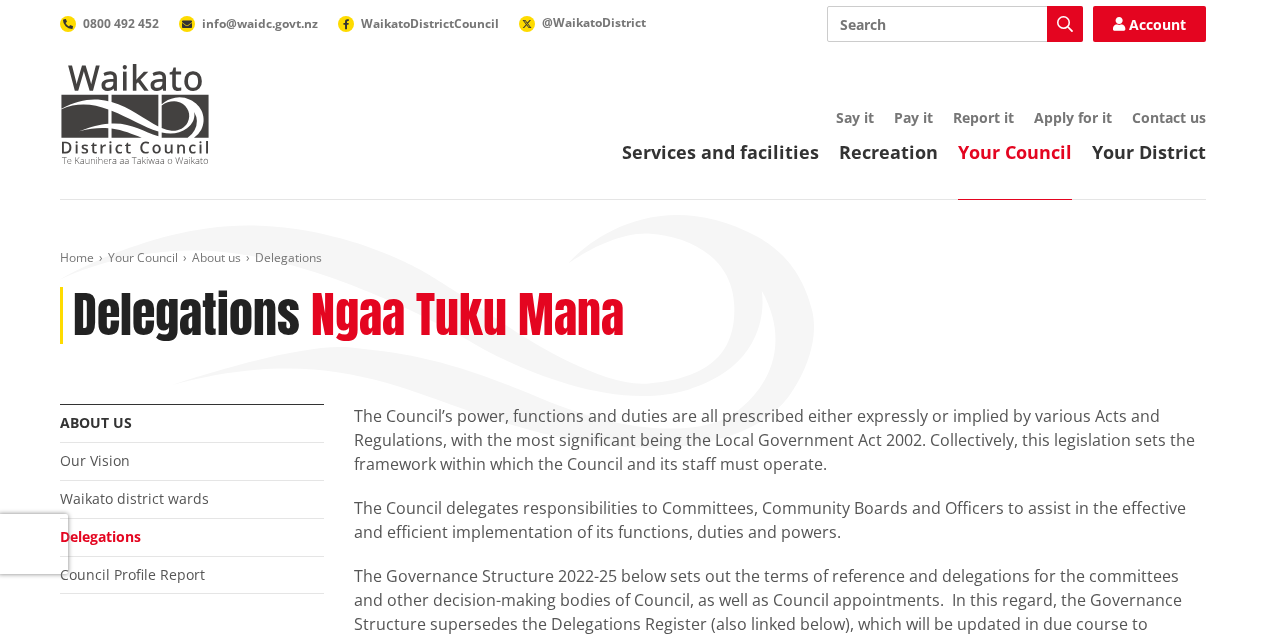 scroll, scrollTop: 400, scrollLeft: 0, axis: vertical 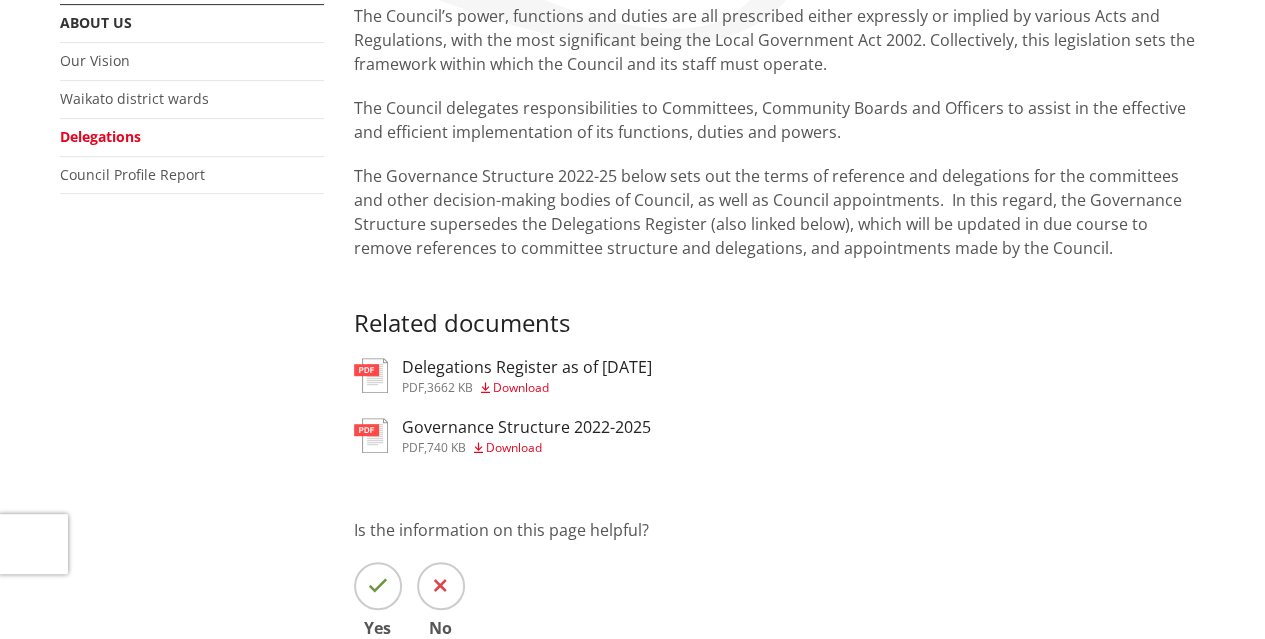 click on "Delegations Register as of [DATE]" at bounding box center [527, 367] 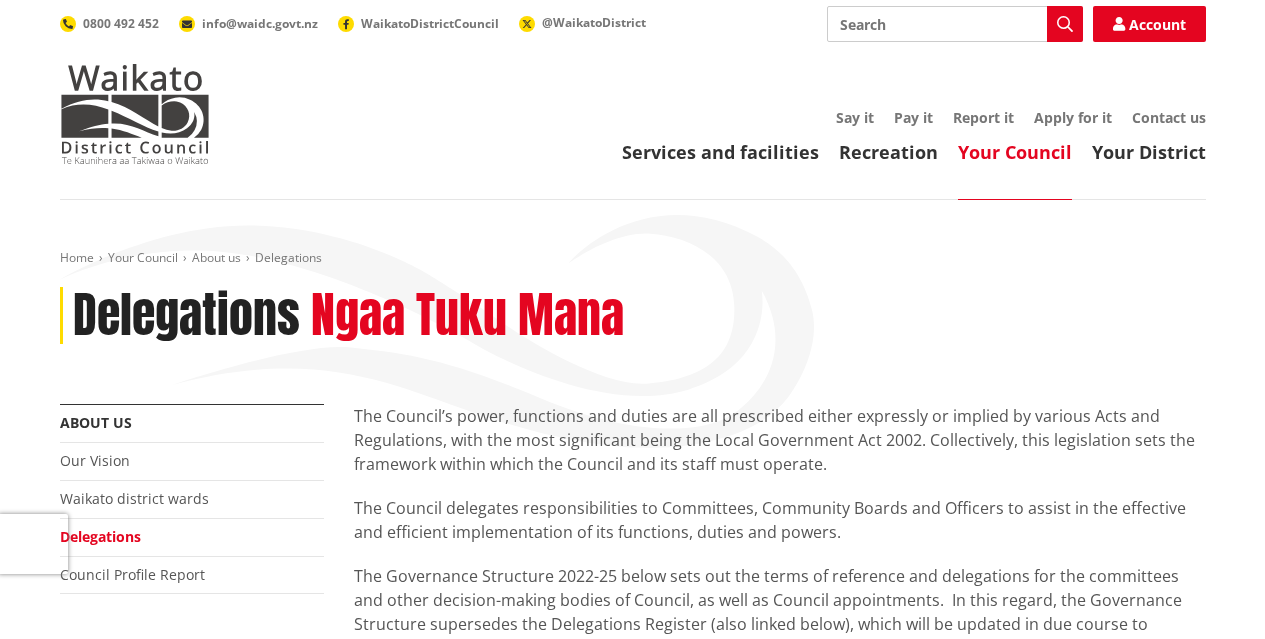 scroll, scrollTop: 400, scrollLeft: 0, axis: vertical 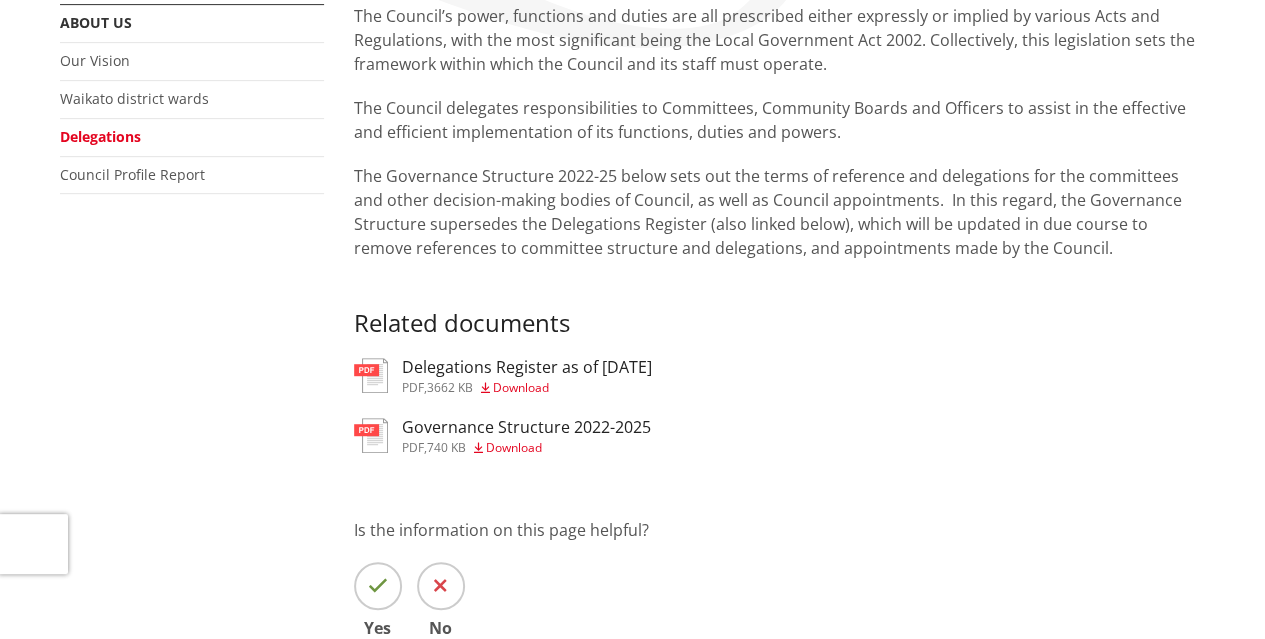 click on "Governance Structure 2022-2025" at bounding box center (526, 427) 